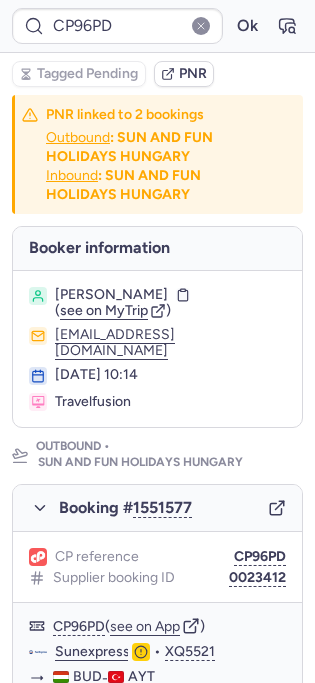 scroll, scrollTop: 0, scrollLeft: 0, axis: both 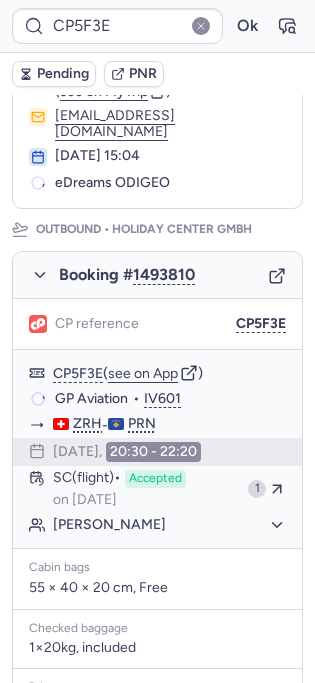 type on "CP5FC3" 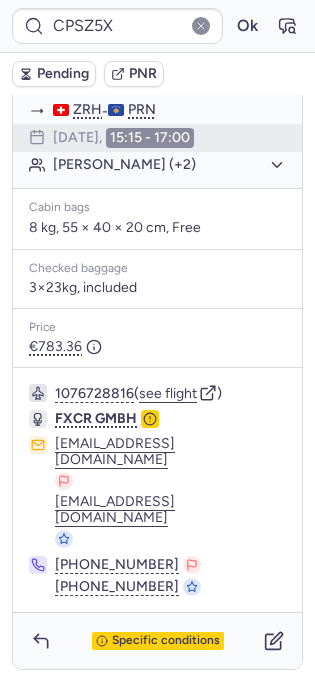 scroll, scrollTop: 1143, scrollLeft: 0, axis: vertical 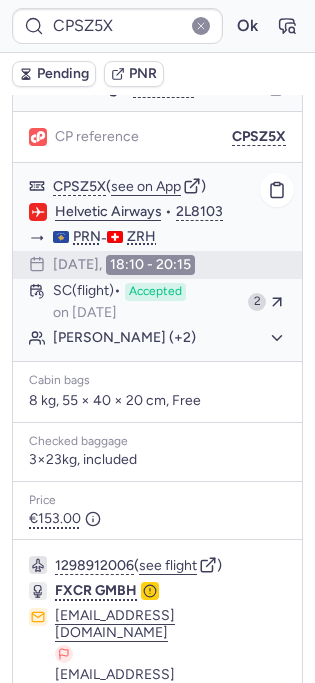 click on "[PERSON_NAME] (+2)" 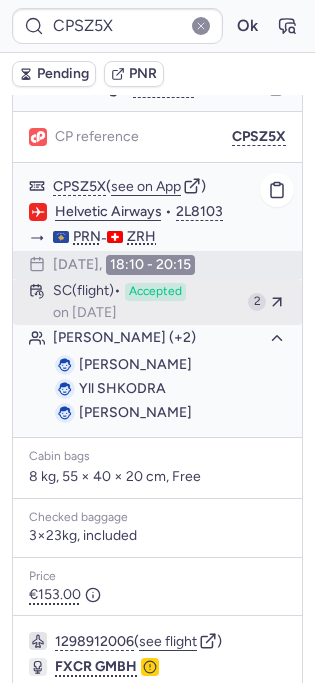click on "on [DATE]" at bounding box center (85, 313) 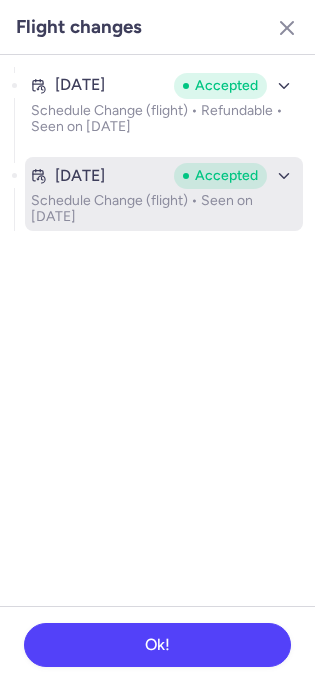 click on "Schedule Change (flight) •  Seen on [DATE]" at bounding box center (164, 209) 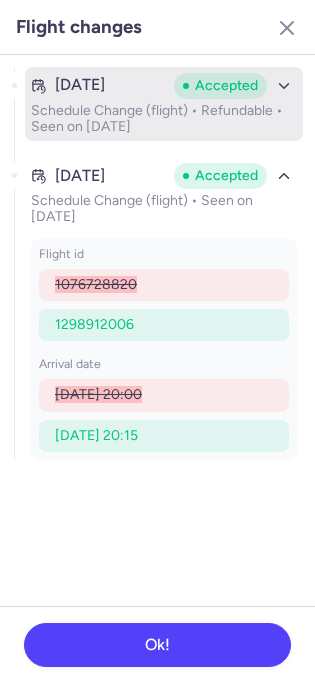 click on "Schedule Change (flight) • Refundable • Seen on [DATE]" at bounding box center (164, 119) 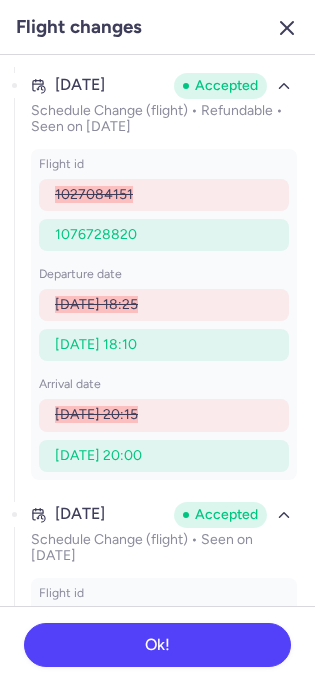 click 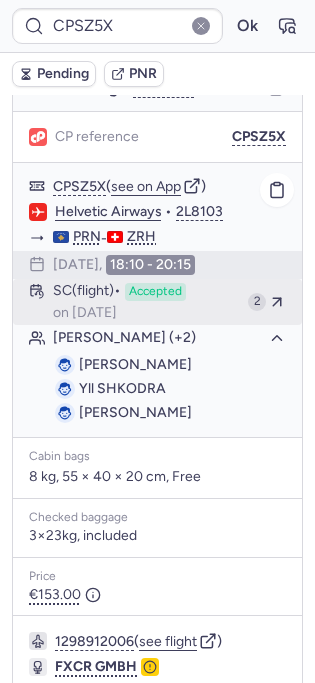 scroll, scrollTop: 0, scrollLeft: 0, axis: both 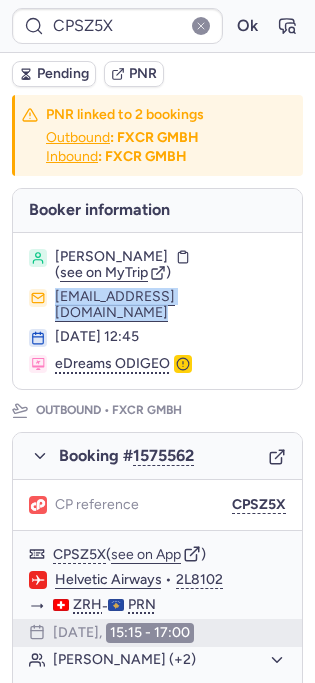drag, startPoint x: 213, startPoint y: 304, endPoint x: 53, endPoint y: 295, distance: 160.25293 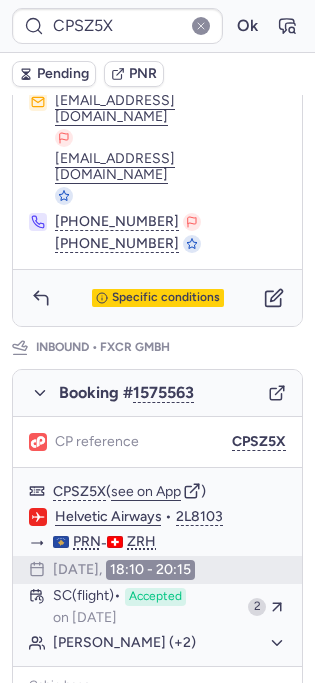 scroll, scrollTop: 840, scrollLeft: 0, axis: vertical 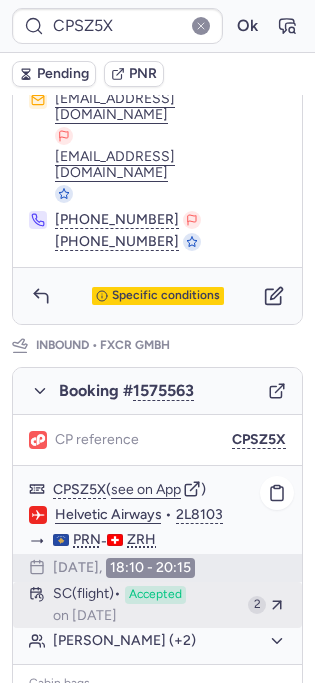 click on "on [DATE]" at bounding box center (85, 616) 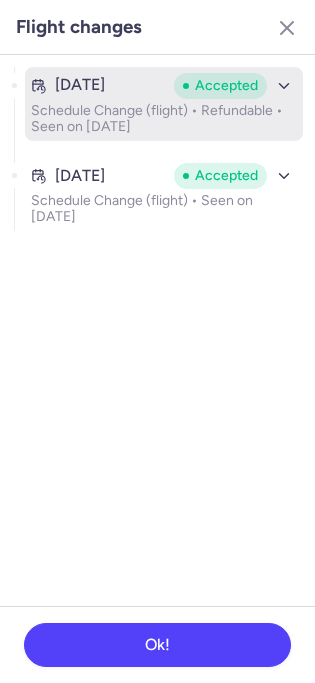 click on "Schedule Change (flight) • Refundable • Seen on [DATE]" at bounding box center (164, 119) 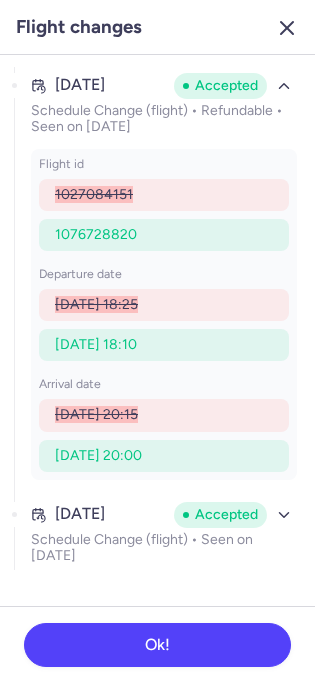 click 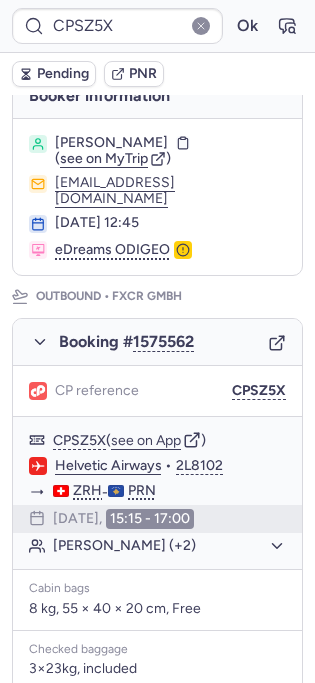 scroll, scrollTop: 1143, scrollLeft: 0, axis: vertical 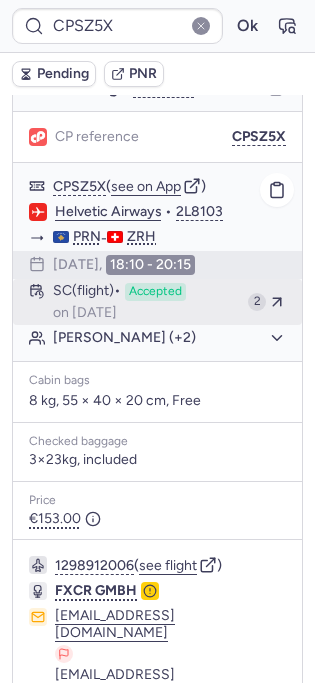 click on "on [DATE]" at bounding box center (85, 313) 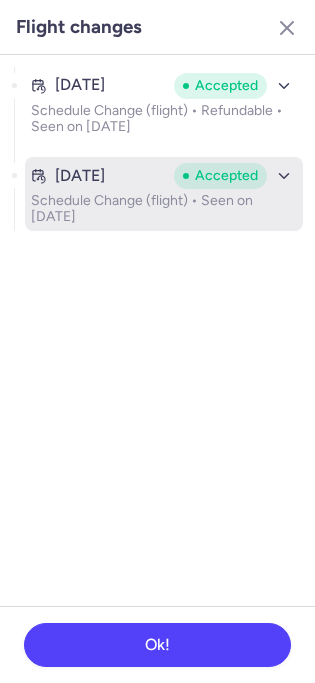 click on "Schedule Change (flight) •  Seen on [DATE]" at bounding box center (164, 209) 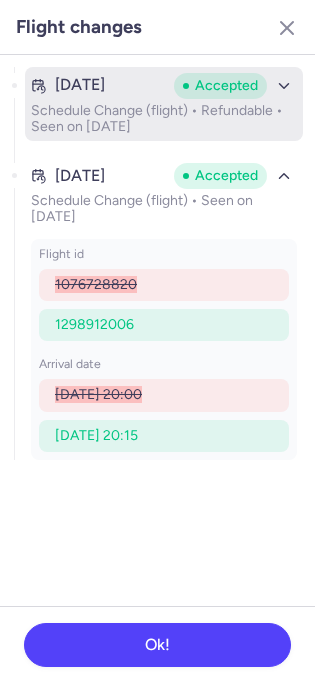 click on "Schedule Change (flight) • Refundable • Seen on [DATE]" at bounding box center [164, 119] 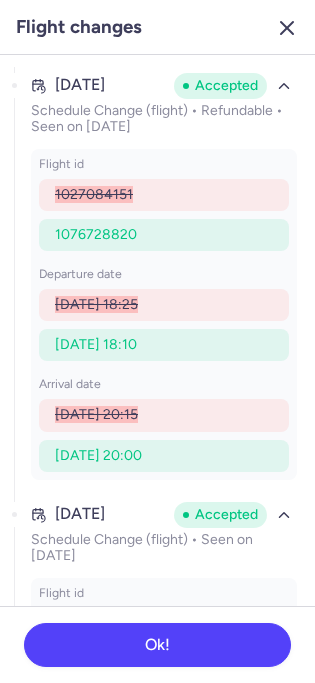 click 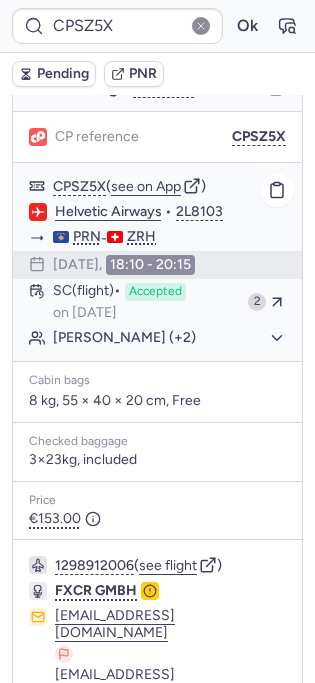 scroll, scrollTop: 1008, scrollLeft: 0, axis: vertical 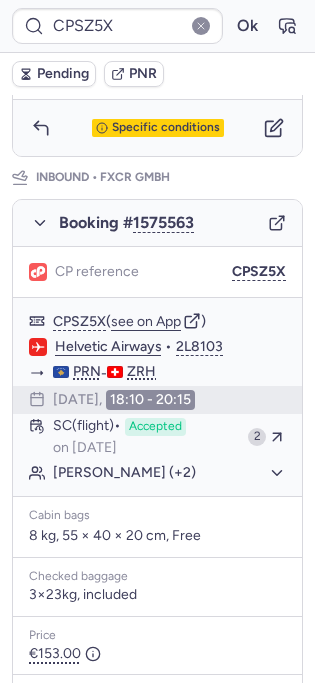 click on "Booking # 1575563" at bounding box center [157, 223] 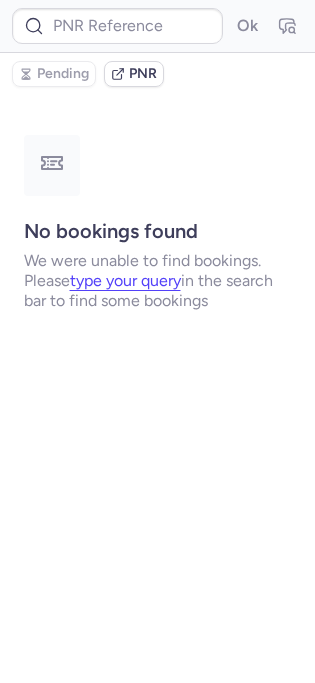 scroll, scrollTop: 0, scrollLeft: 0, axis: both 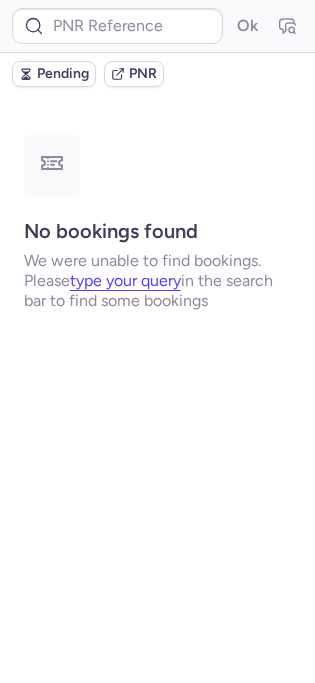 type on "CPM7BN" 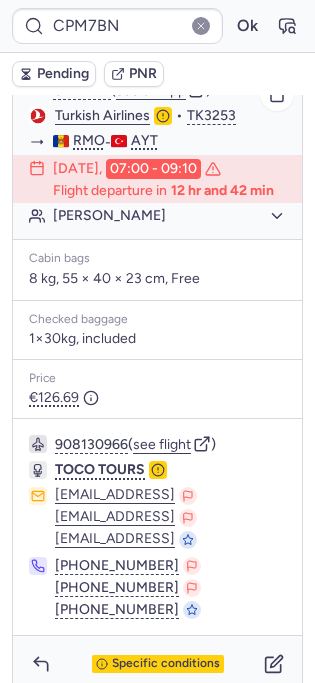 scroll, scrollTop: 173, scrollLeft: 0, axis: vertical 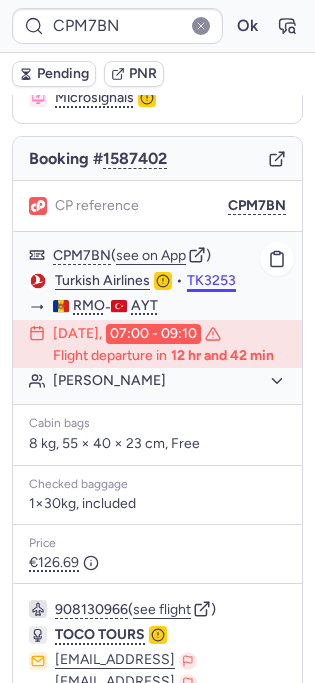 click on "TK3253" at bounding box center (211, 281) 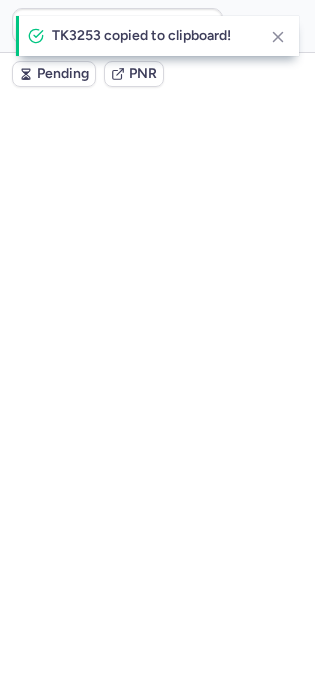 scroll, scrollTop: 0, scrollLeft: 0, axis: both 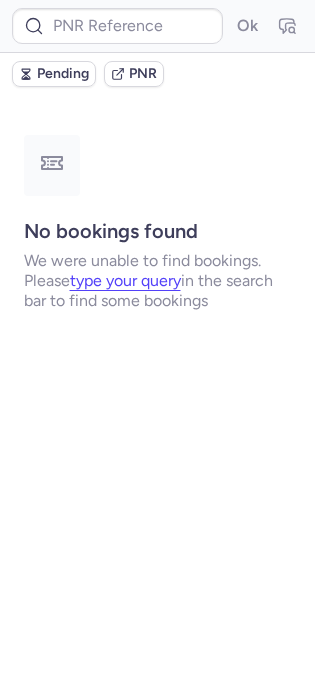type on "CPM7BN" 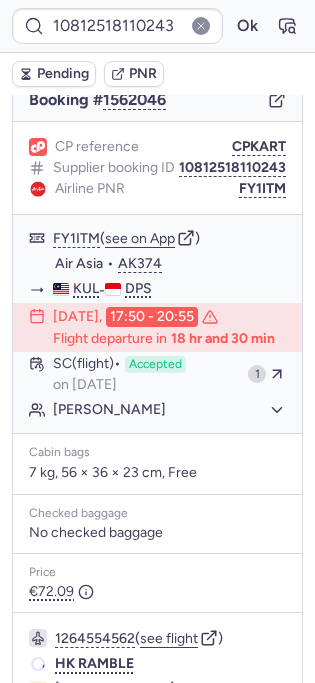 scroll, scrollTop: 192, scrollLeft: 0, axis: vertical 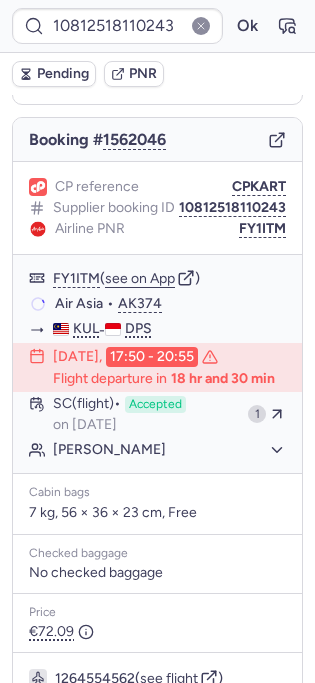 type on "CPBEQG" 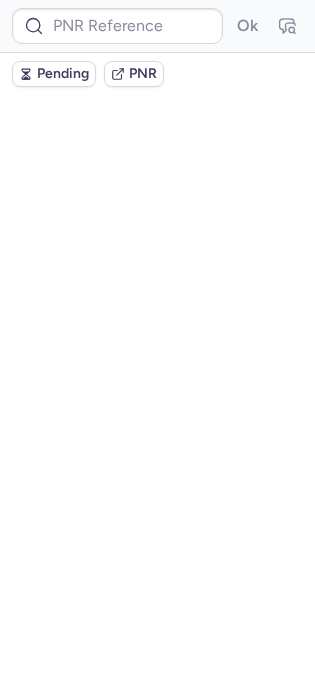 scroll, scrollTop: 0, scrollLeft: 0, axis: both 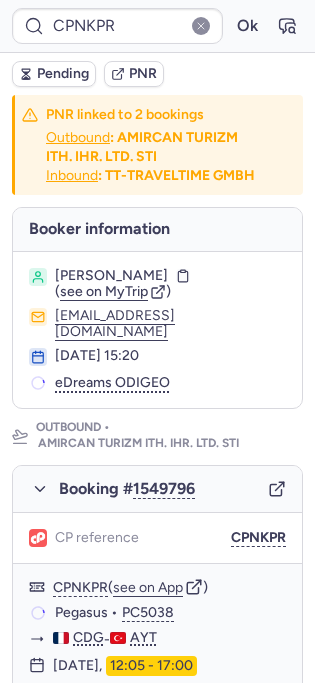 type on "CPPFAF" 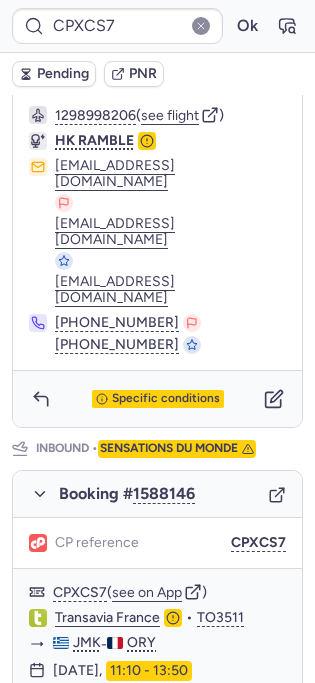 scroll, scrollTop: 977, scrollLeft: 0, axis: vertical 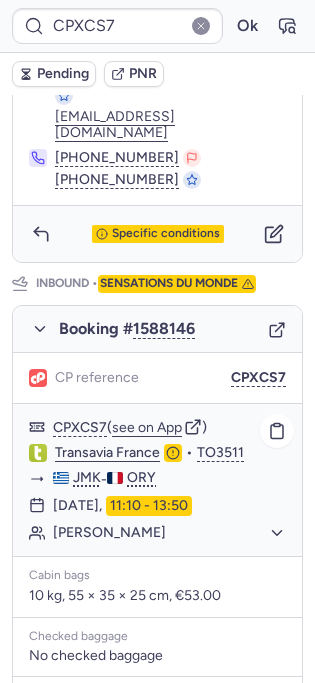 type on "CP47GD" 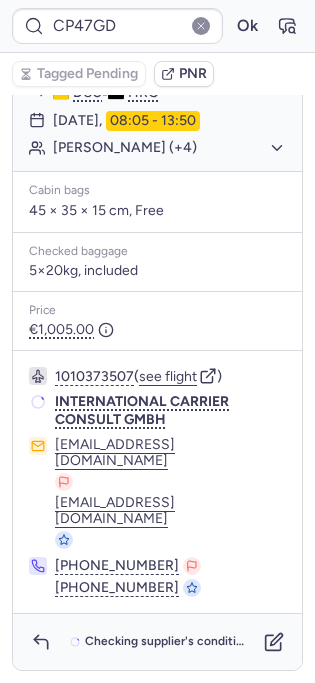 scroll, scrollTop: 127, scrollLeft: 0, axis: vertical 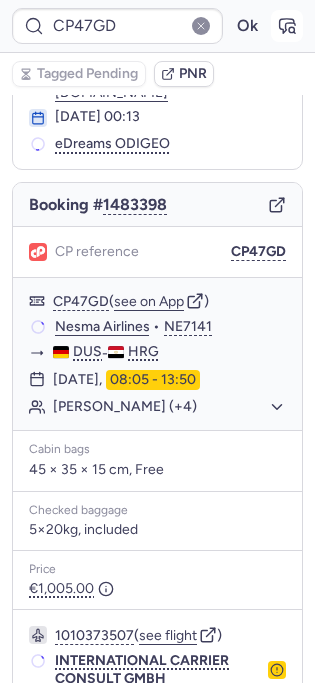click 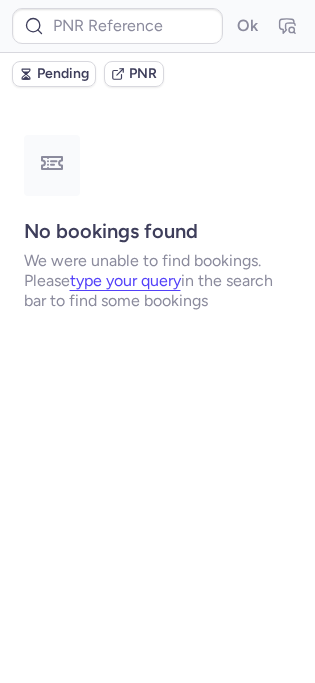 scroll, scrollTop: 0, scrollLeft: 0, axis: both 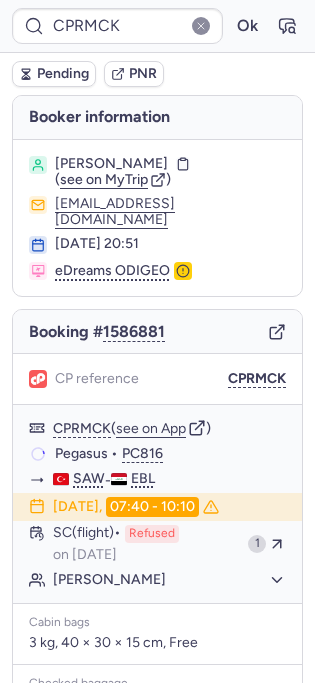 type on "CPWTKP" 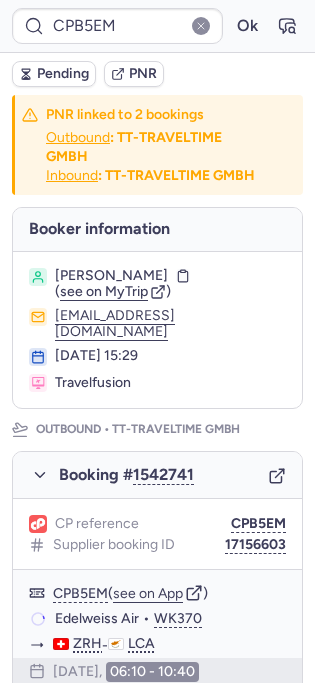 type on "CPTFDM" 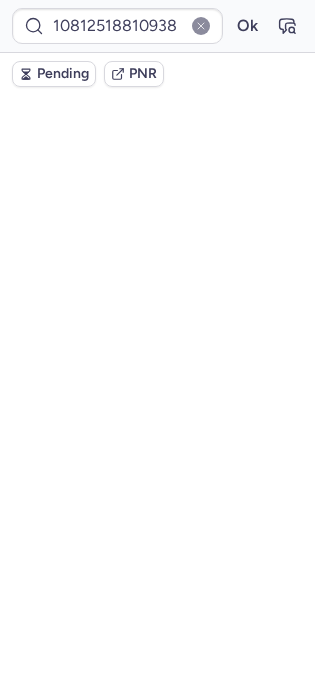 scroll, scrollTop: 422, scrollLeft: 0, axis: vertical 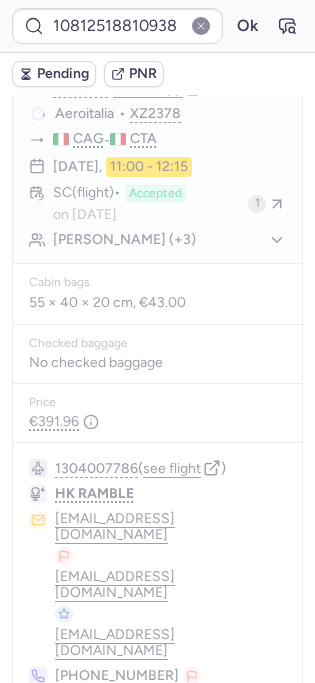 type on "CPFHUO" 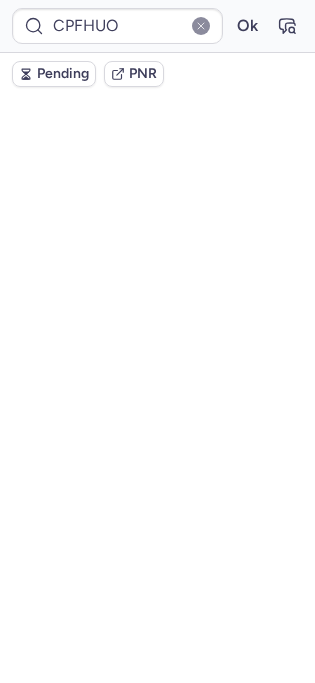 scroll, scrollTop: 0, scrollLeft: 0, axis: both 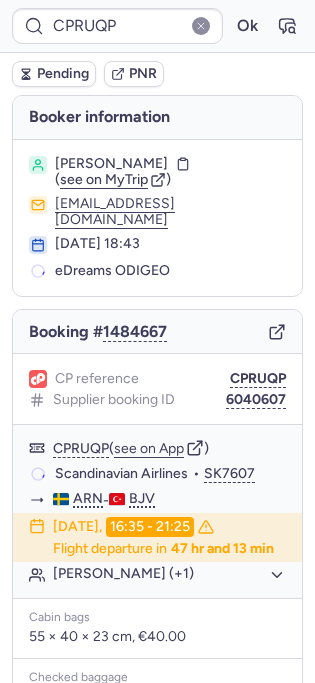 type on "CPFHUO" 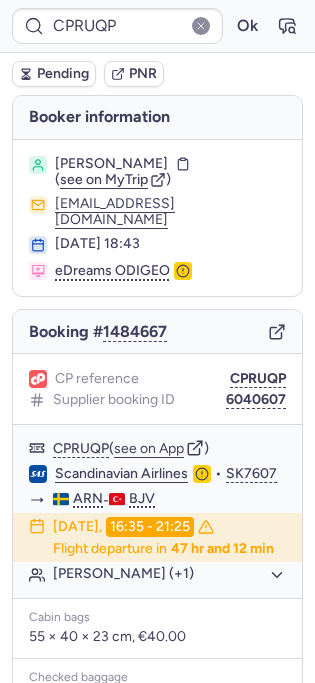 type on "CPQL3N" 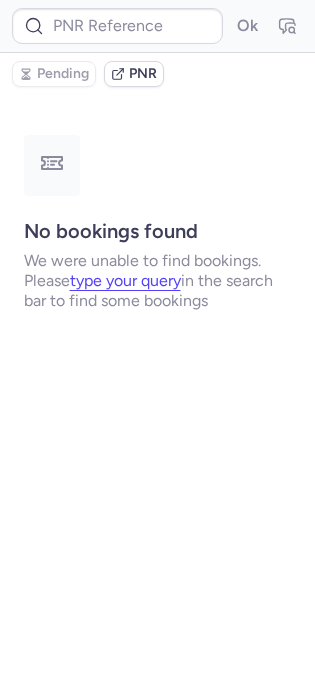 type on "CPSZ5X" 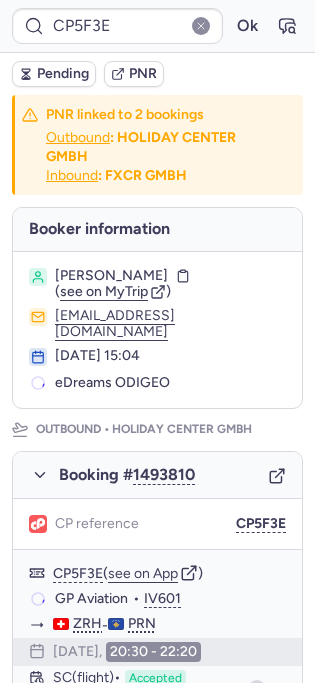 type on "CP5FC3" 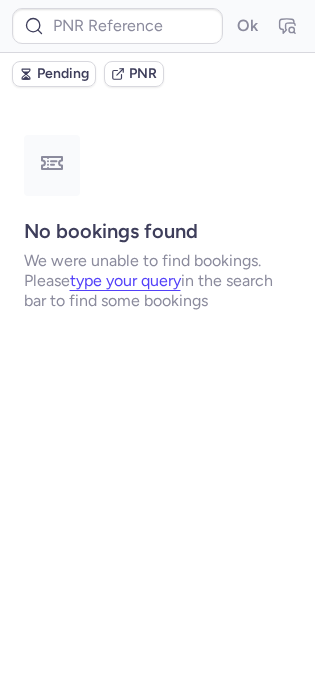 type on "CPAWOI" 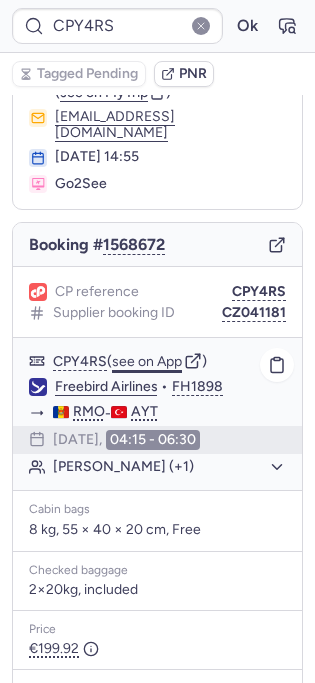 scroll, scrollTop: 0, scrollLeft: 0, axis: both 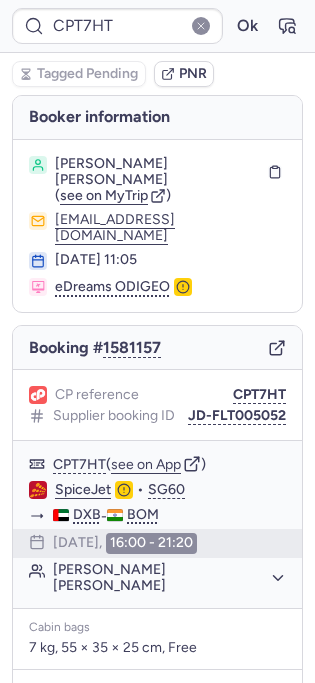 type on "CPSZ5X" 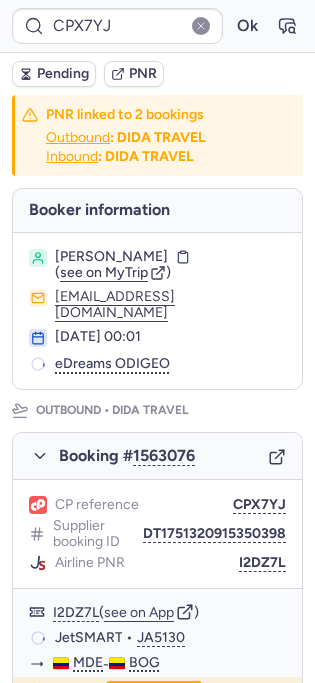 type on "CPAWOI" 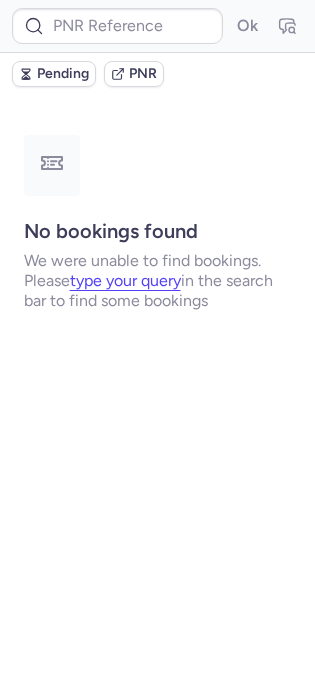 type on "CPXCS7" 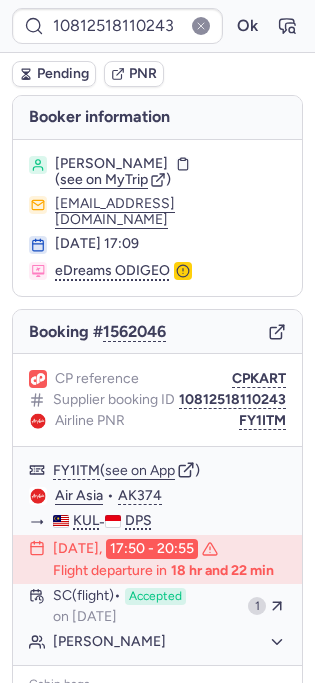 type on "10812517710509" 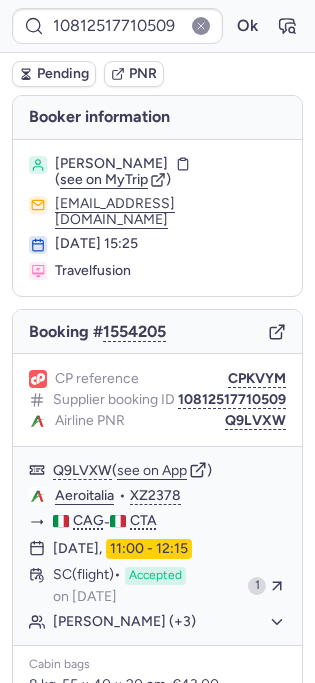 type on "CP9TS3" 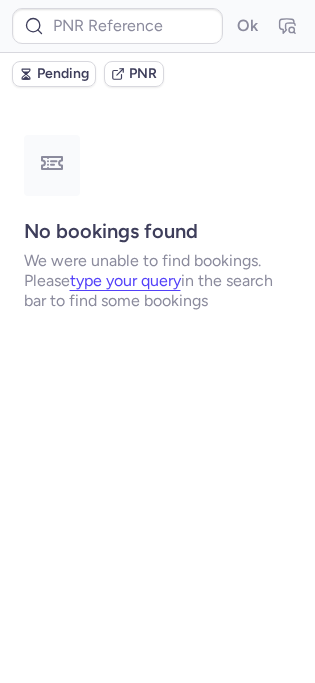 type on "10812518110243" 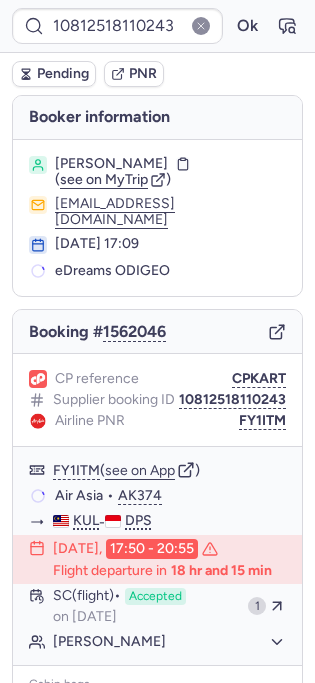 type on "CPAQRF" 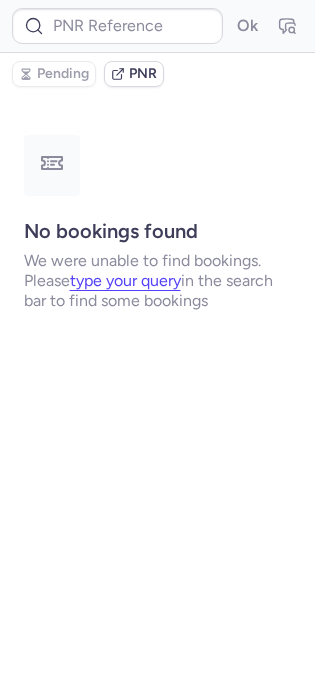 type on "CPEV59" 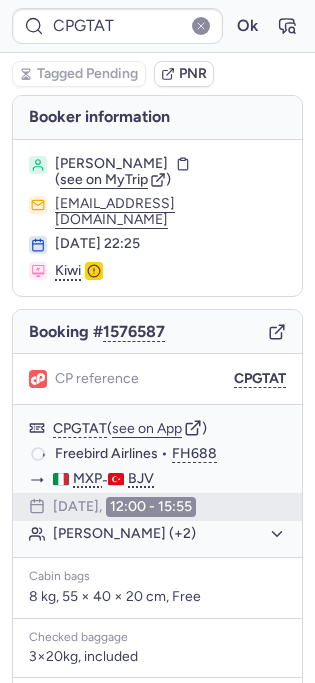 type on "CPOZEW" 